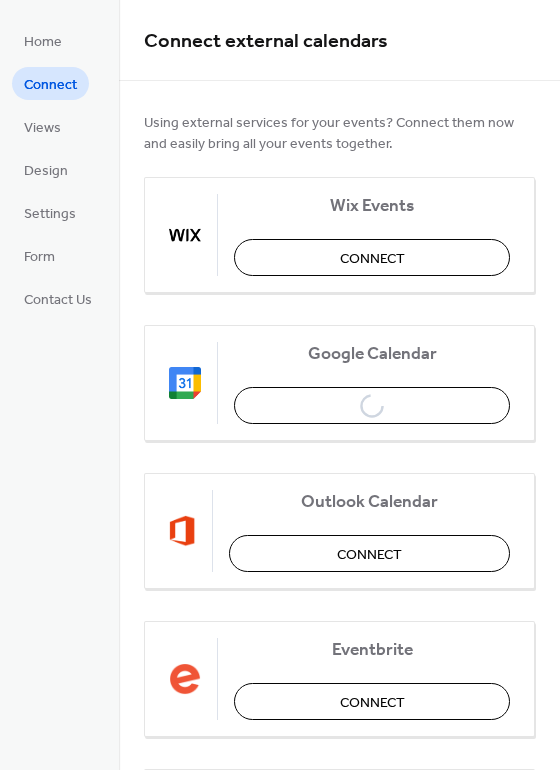 scroll, scrollTop: 0, scrollLeft: 0, axis: both 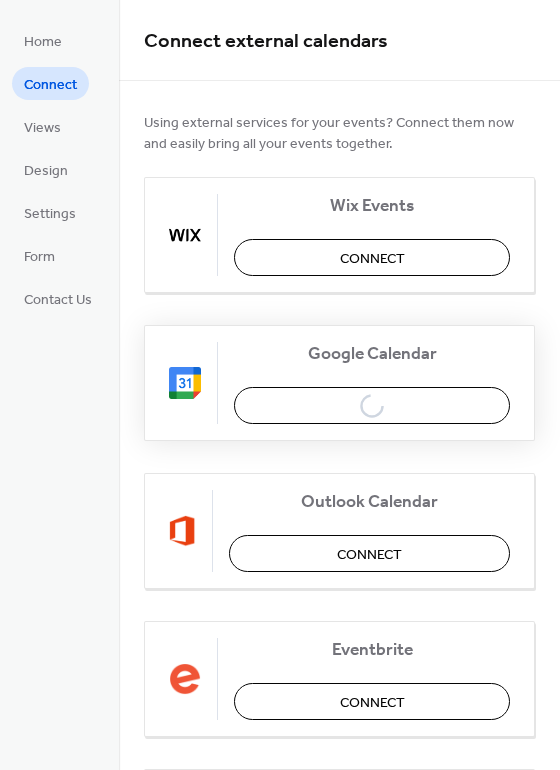 click on "Google Calendar Connect" at bounding box center (339, 383) 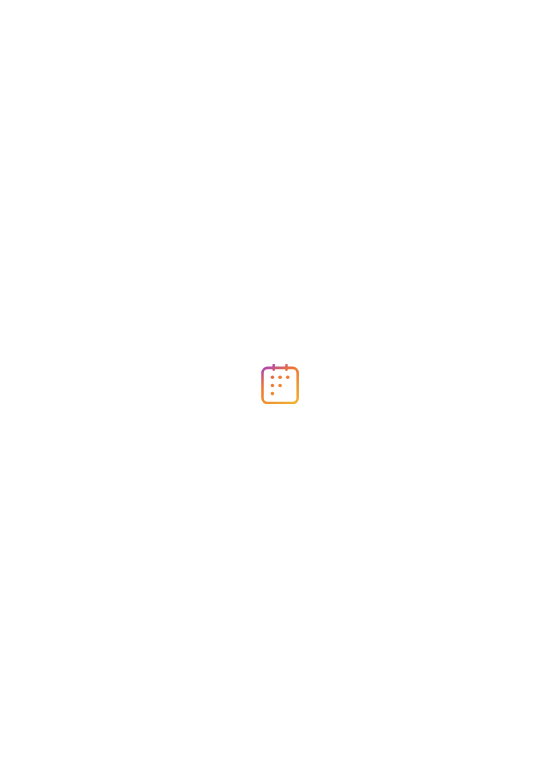 scroll, scrollTop: 0, scrollLeft: 0, axis: both 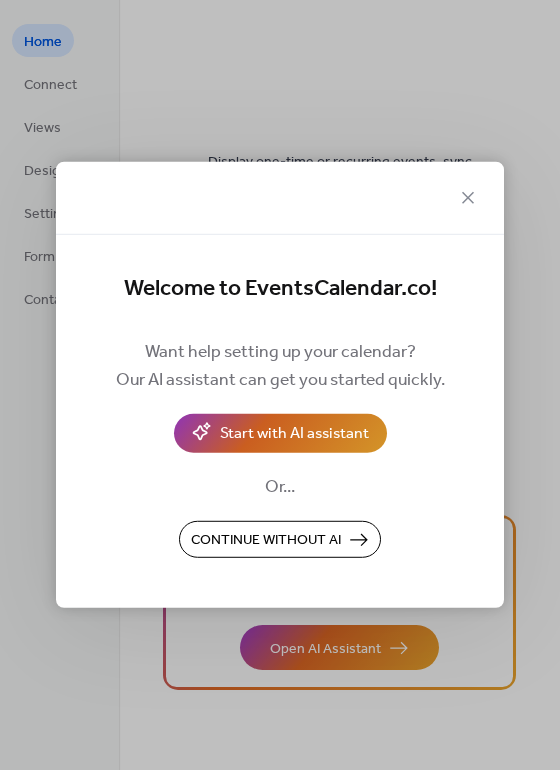 click on "Start with AI assistant" at bounding box center [294, 435] 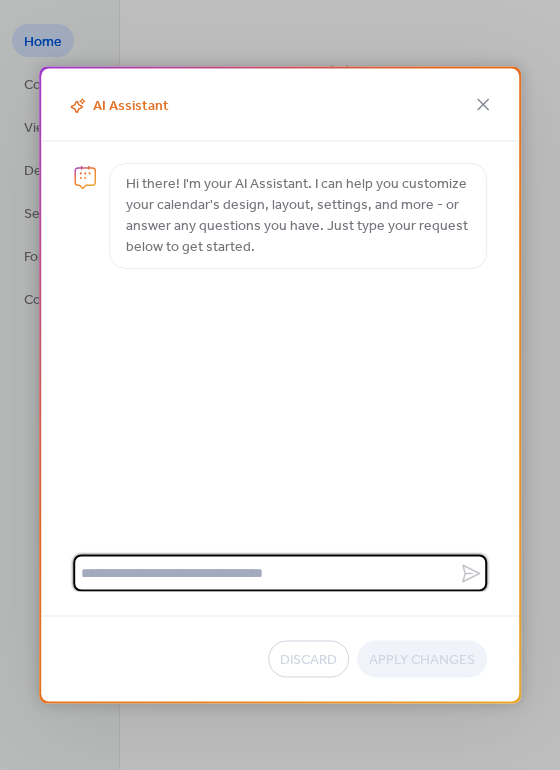 click at bounding box center (266, 573) 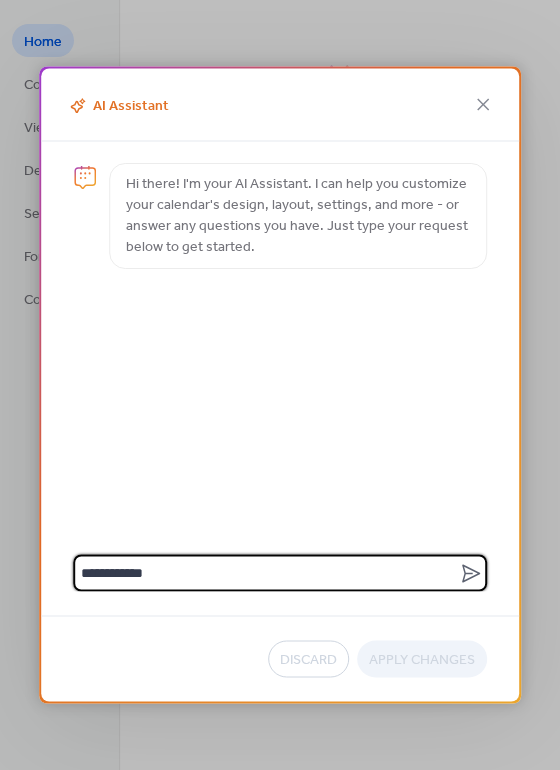 type on "********" 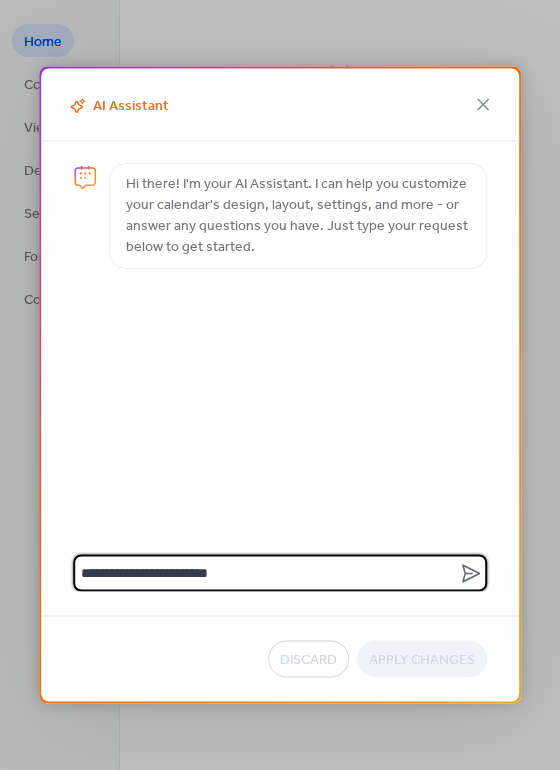type on "**********" 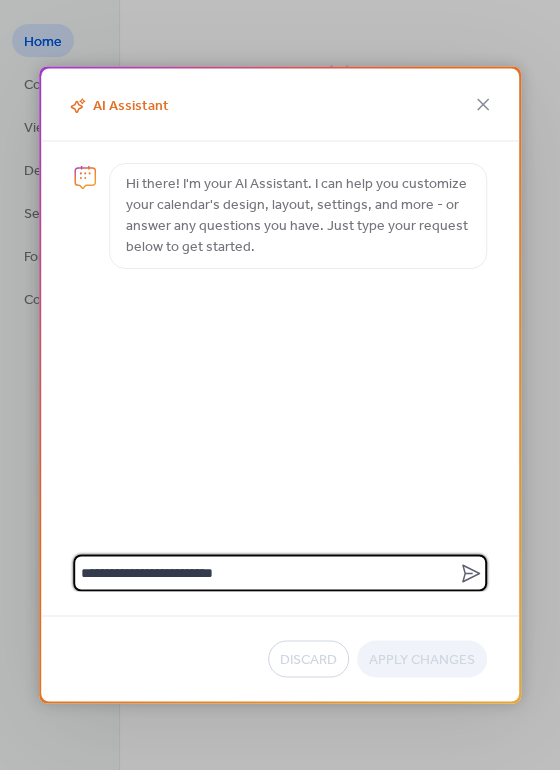 type 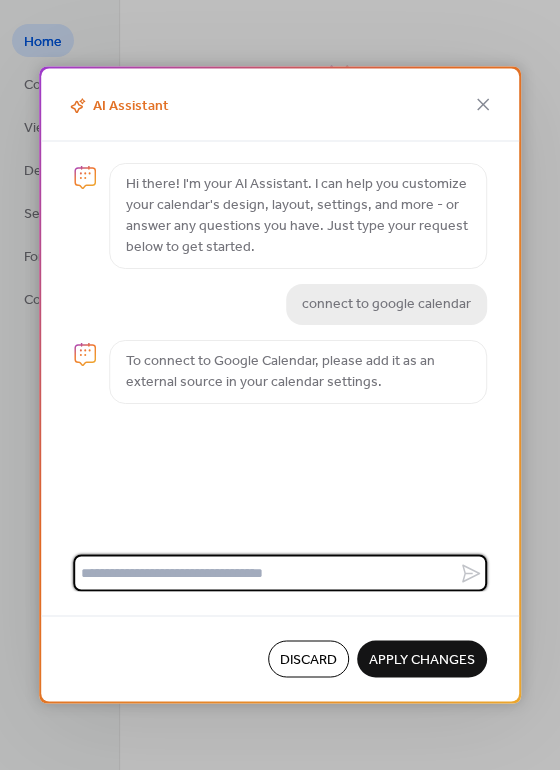 click on "Apply Changes" at bounding box center (422, 660) 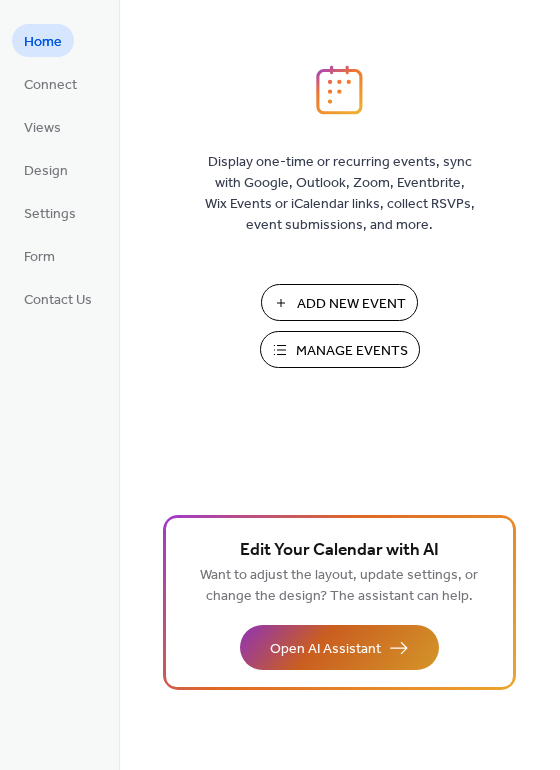 click on "Open AI Assistant" at bounding box center (325, 649) 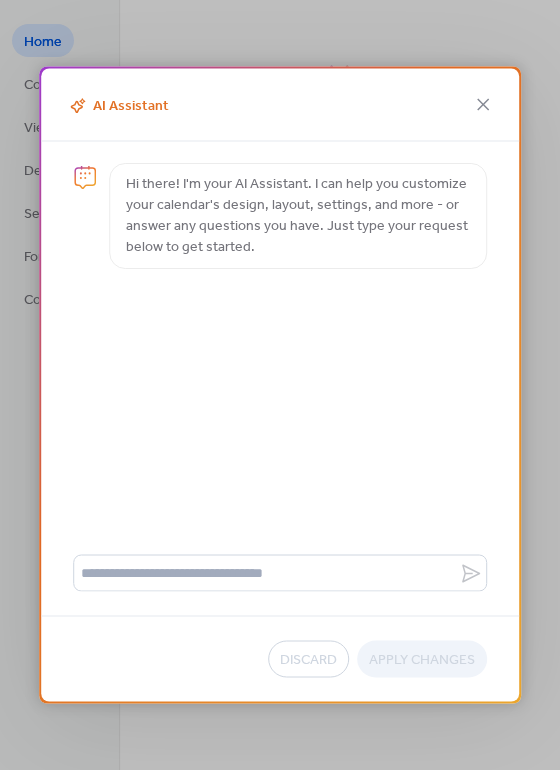 click on "Discard Apply Changes" at bounding box center (280, 659) 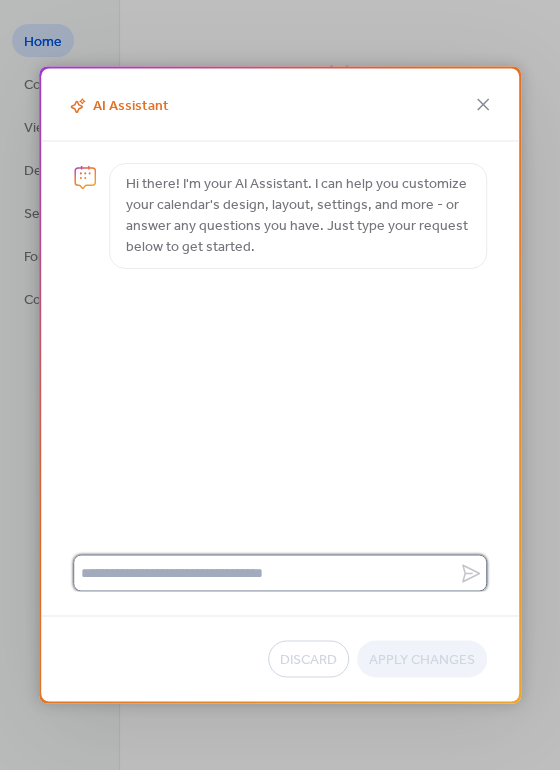 click at bounding box center (266, 573) 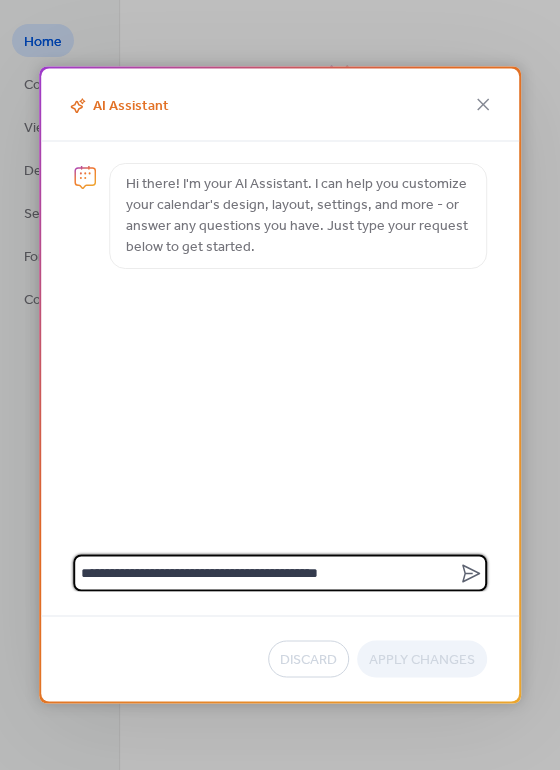 type on "**********" 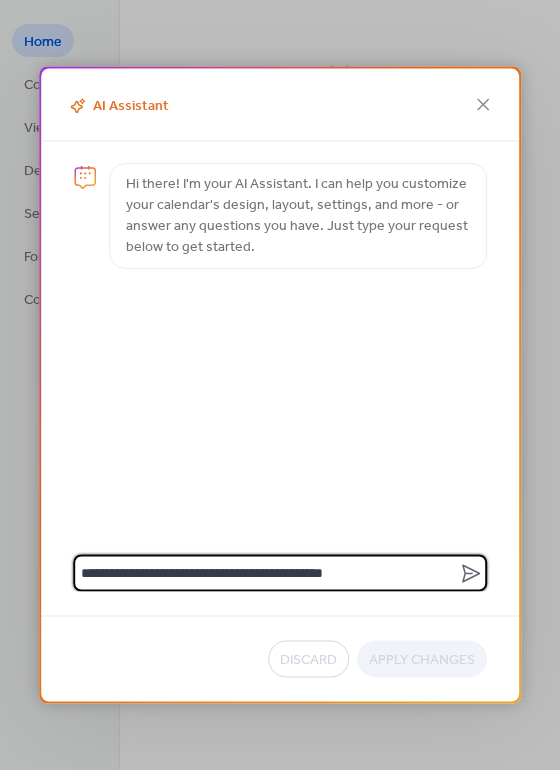 type 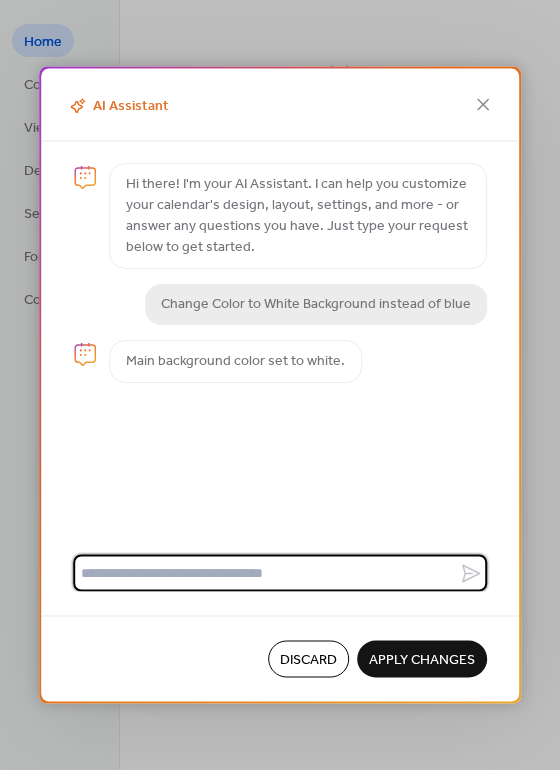 click on "Apply Changes" at bounding box center [422, 660] 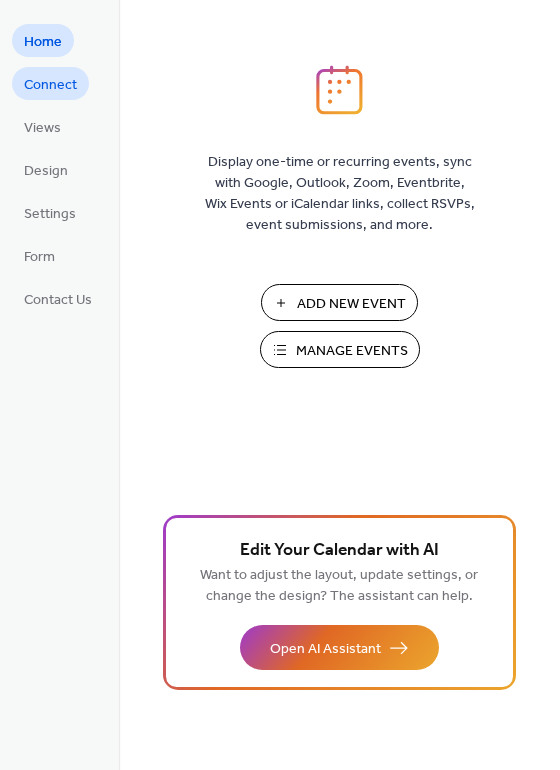 click on "Connect" at bounding box center [50, 85] 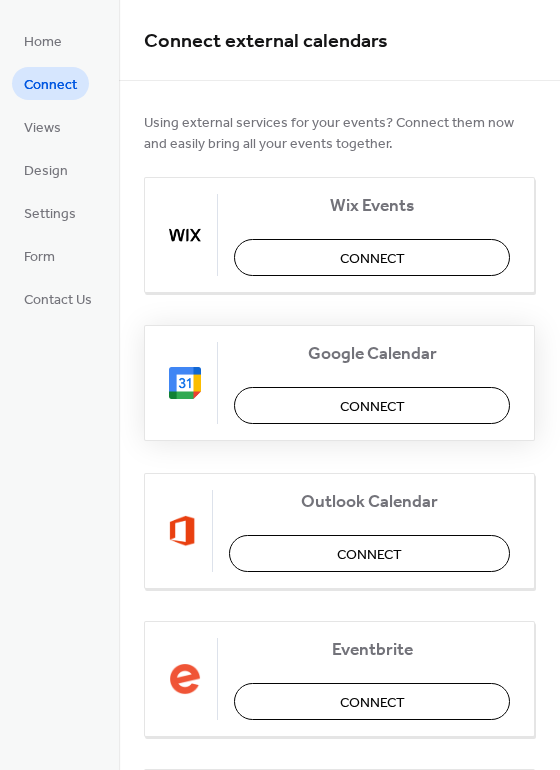 click on "Connect" at bounding box center [372, 407] 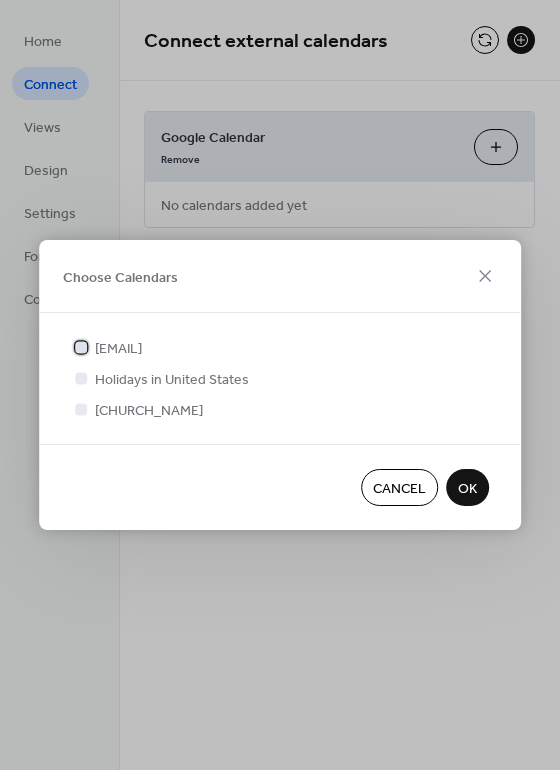 click at bounding box center (81, 347) 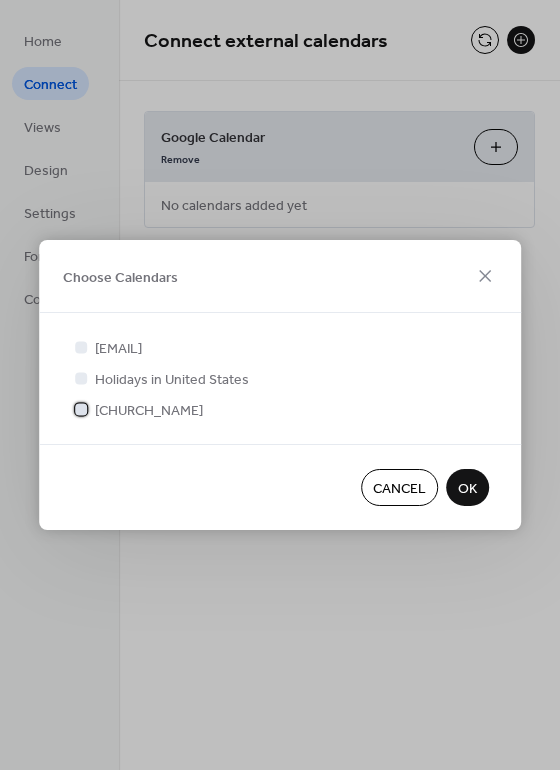 click at bounding box center [81, 409] 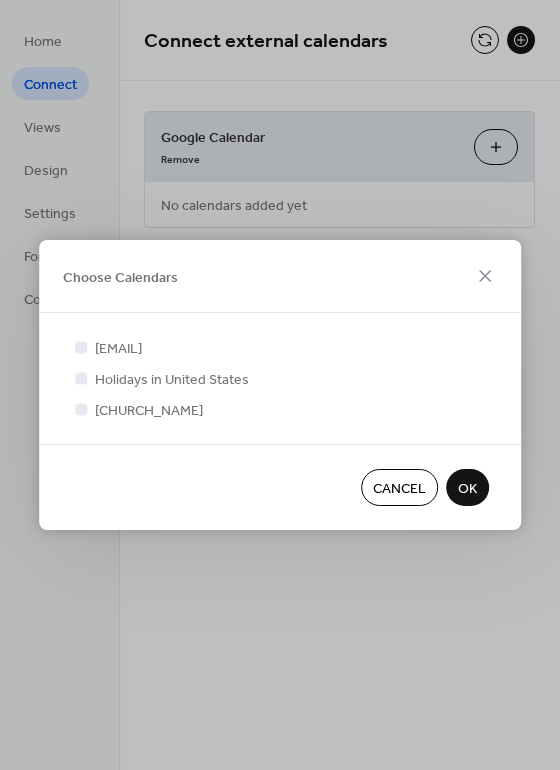 click on "OK" at bounding box center (467, 489) 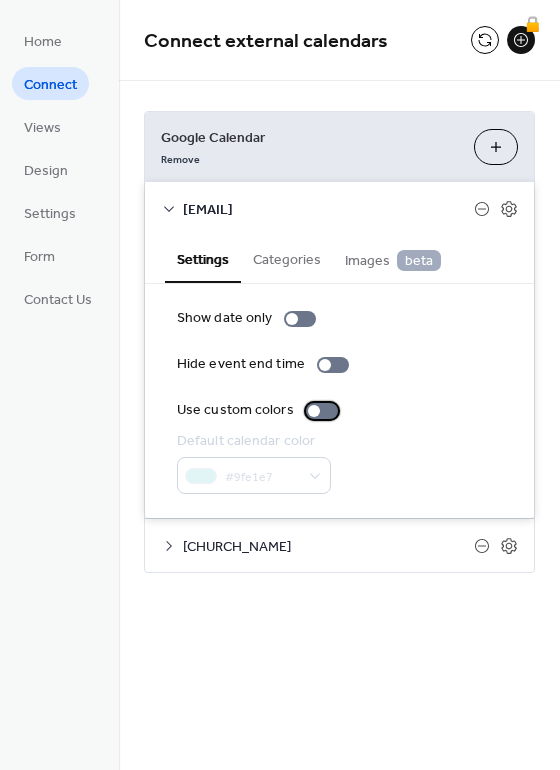 click at bounding box center [322, 411] 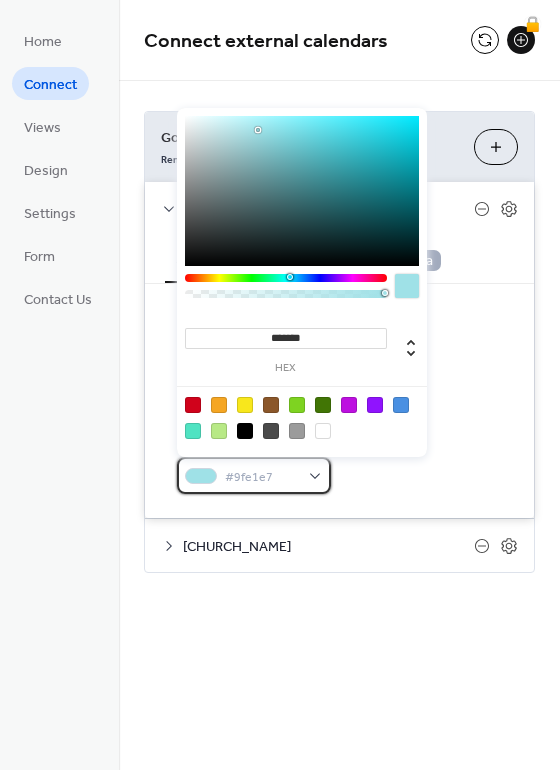 click on "#9fe1e7" at bounding box center [254, 475] 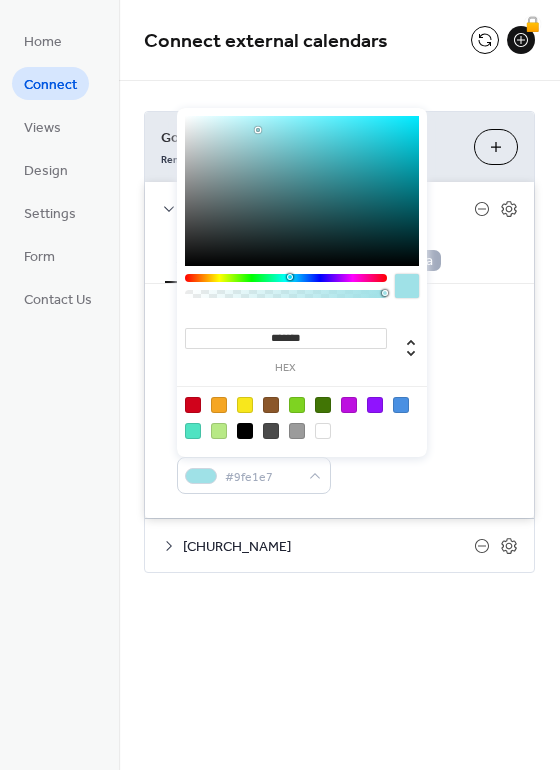 click at bounding box center (245, 405) 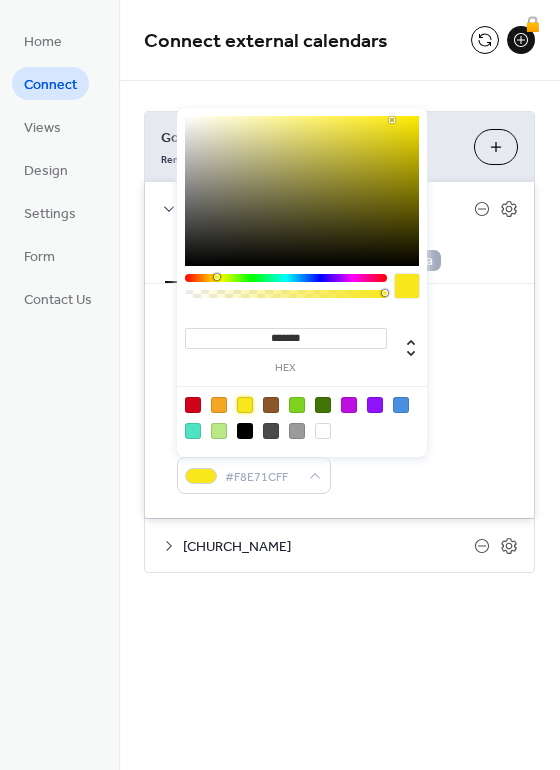 click 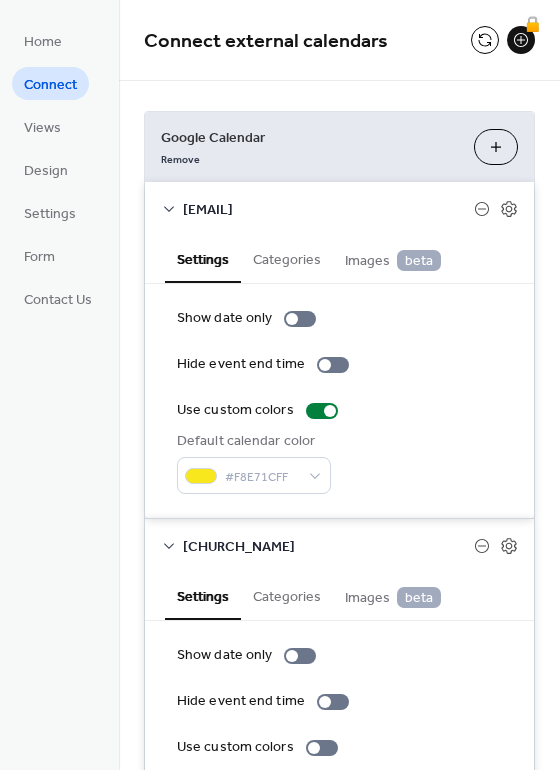 scroll, scrollTop: 144, scrollLeft: 0, axis: vertical 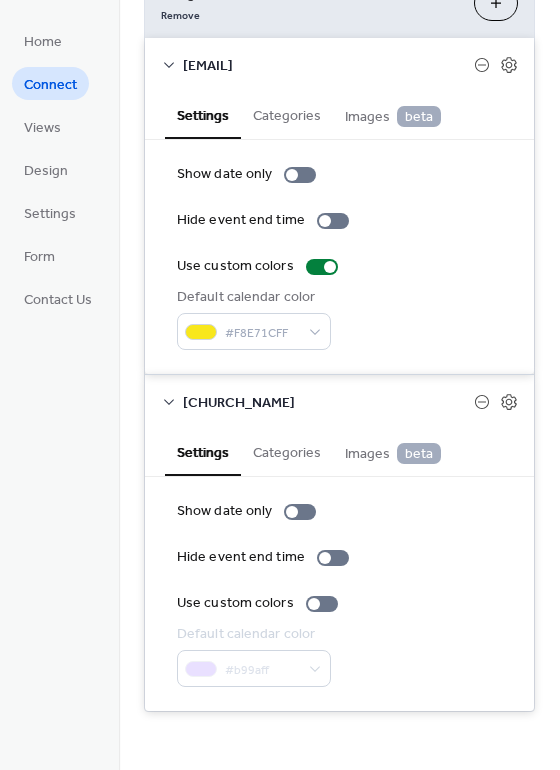 click on "#b99aff" at bounding box center [254, 668] 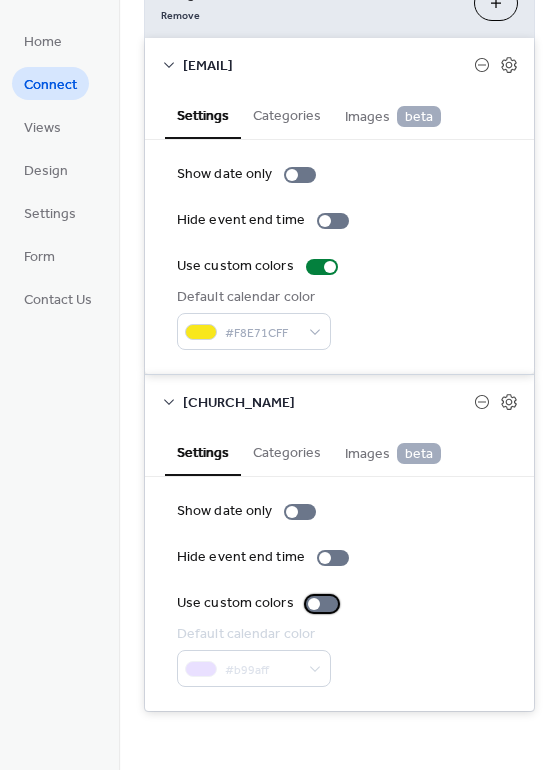 click at bounding box center [314, 604] 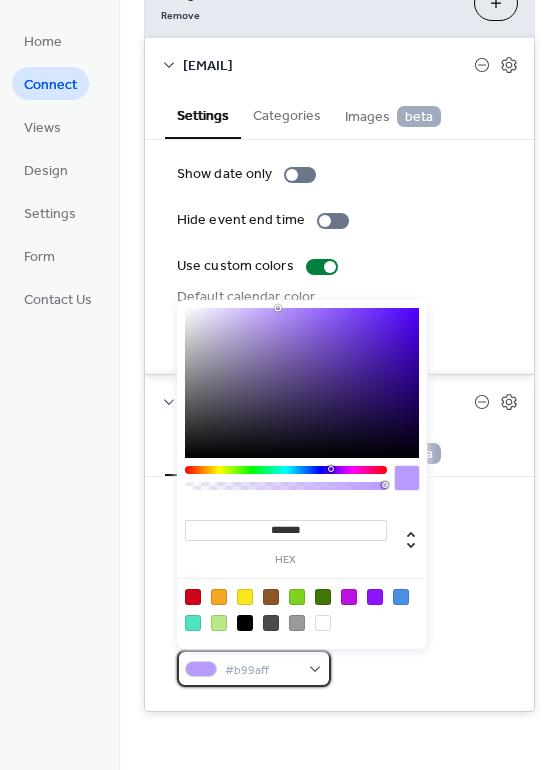 click on "#b99aff" at bounding box center (254, 668) 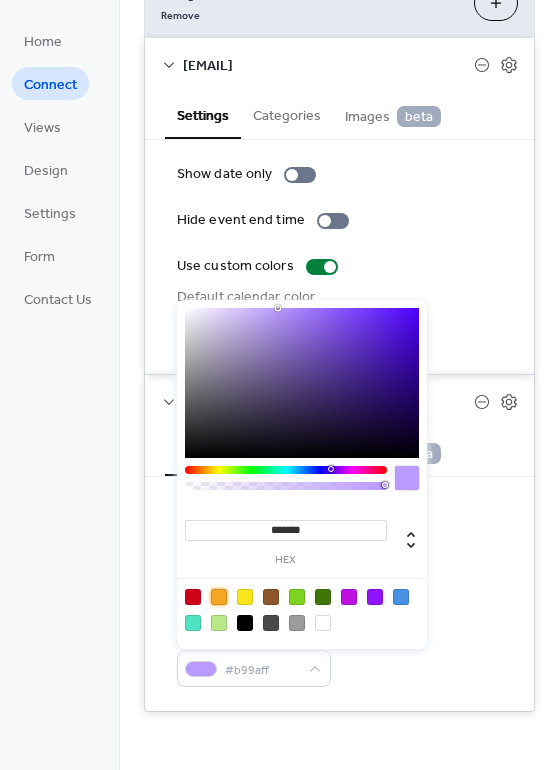 click at bounding box center (219, 597) 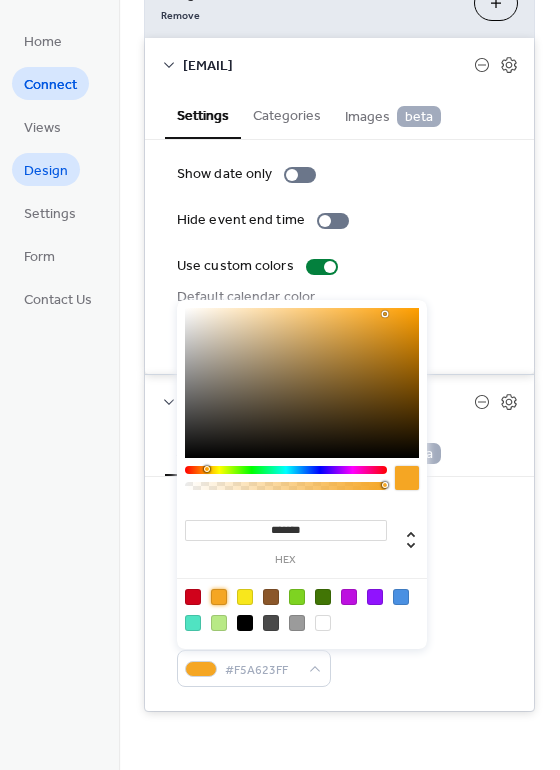 click on "Design" at bounding box center (46, 171) 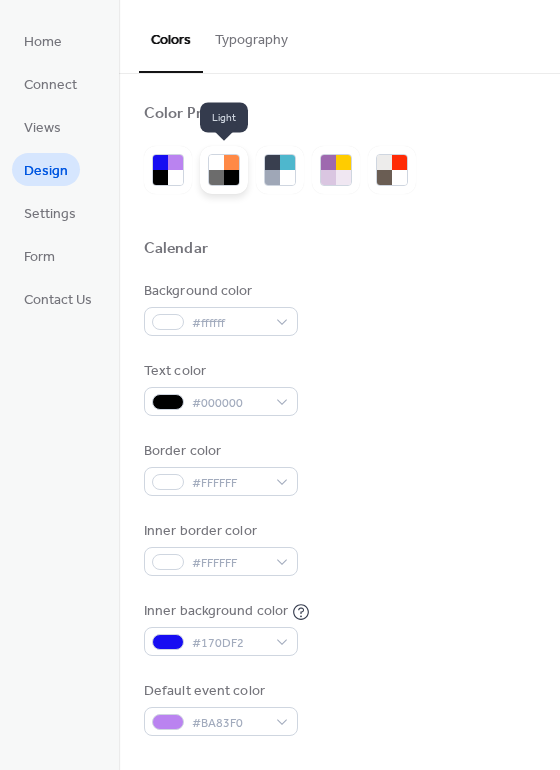 click at bounding box center (216, 162) 